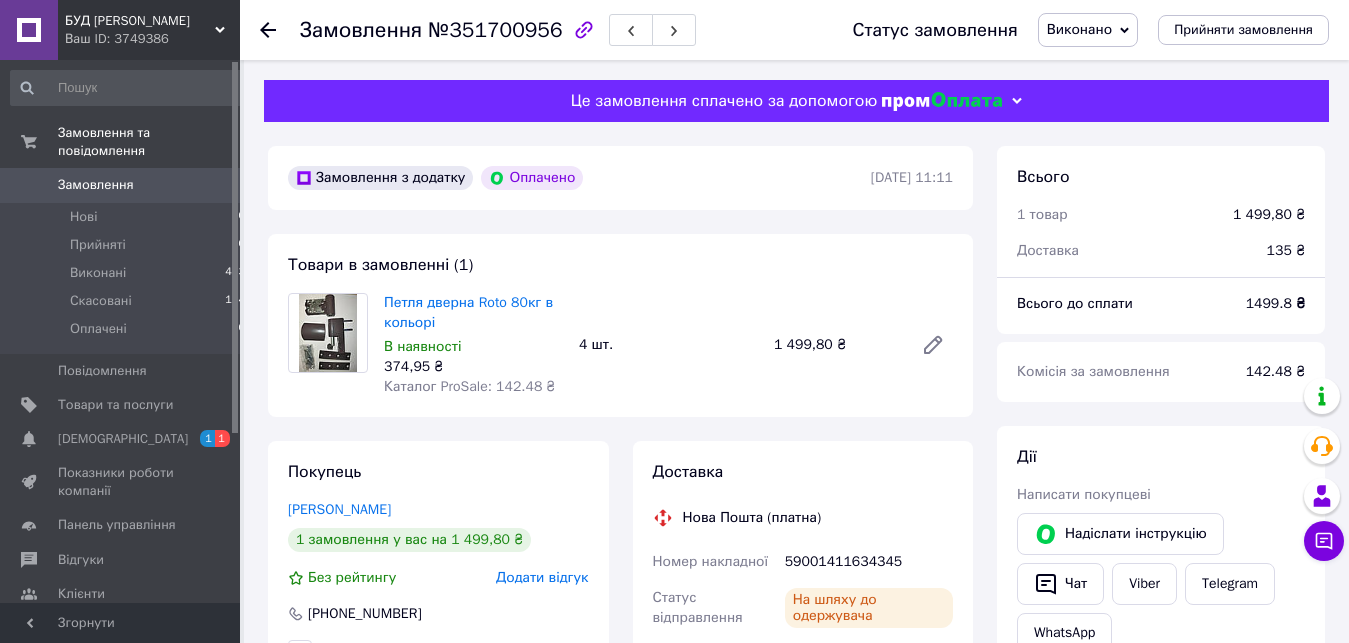 scroll, scrollTop: 0, scrollLeft: 0, axis: both 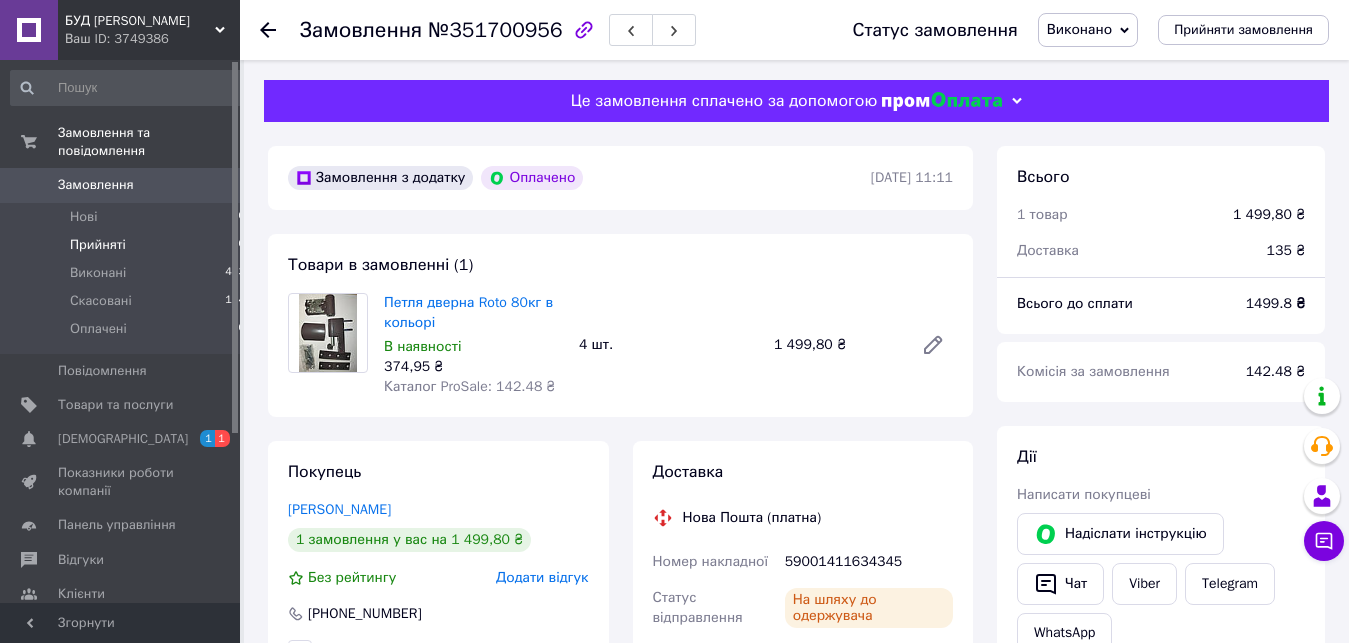 click on "Прийняті" at bounding box center (98, 245) 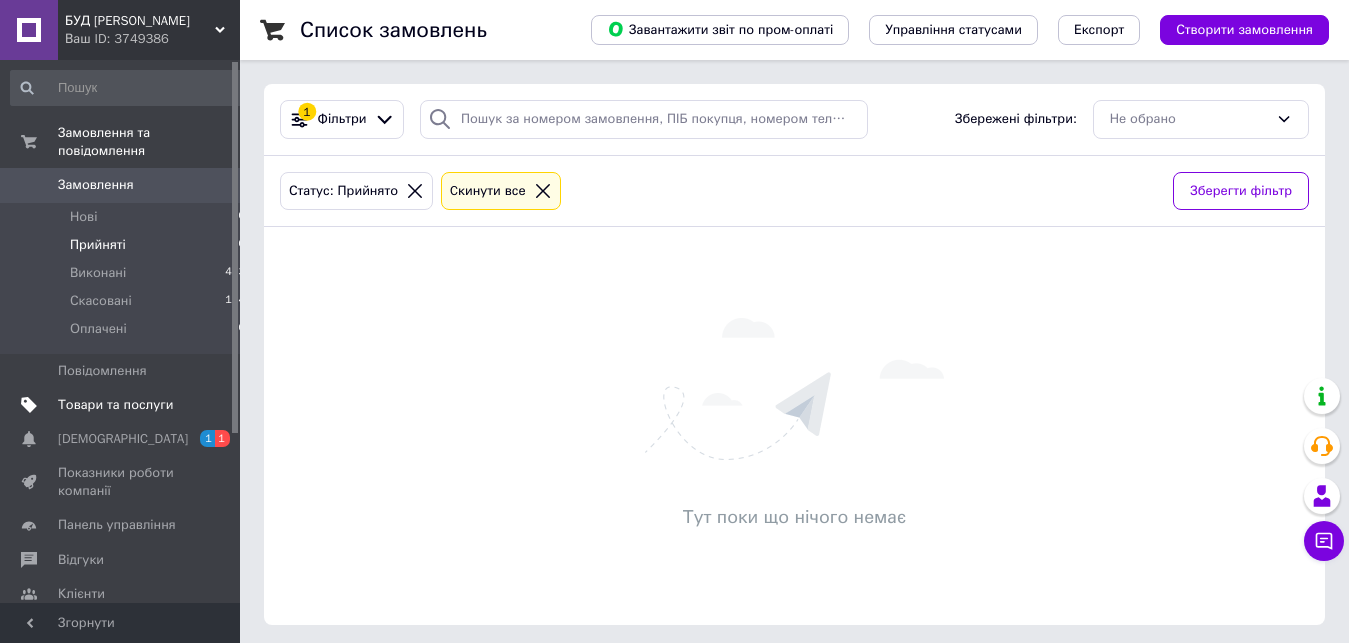 click on "Товари та послуги" at bounding box center [128, 405] 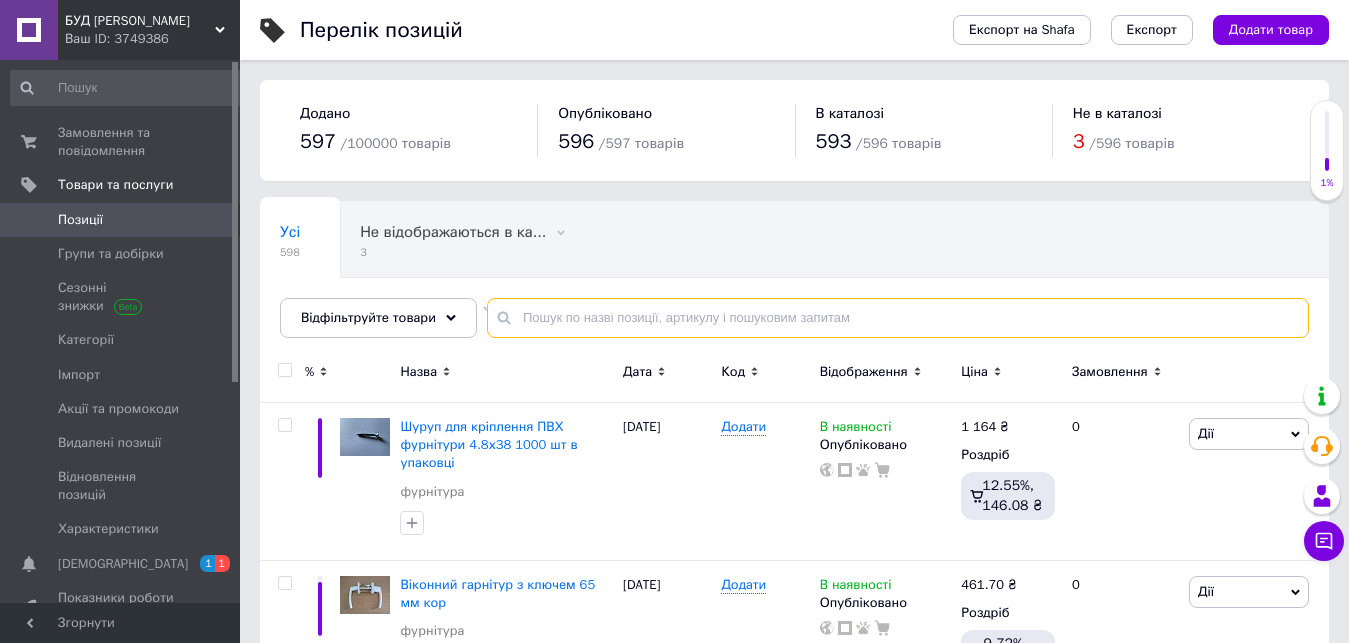 click at bounding box center [898, 318] 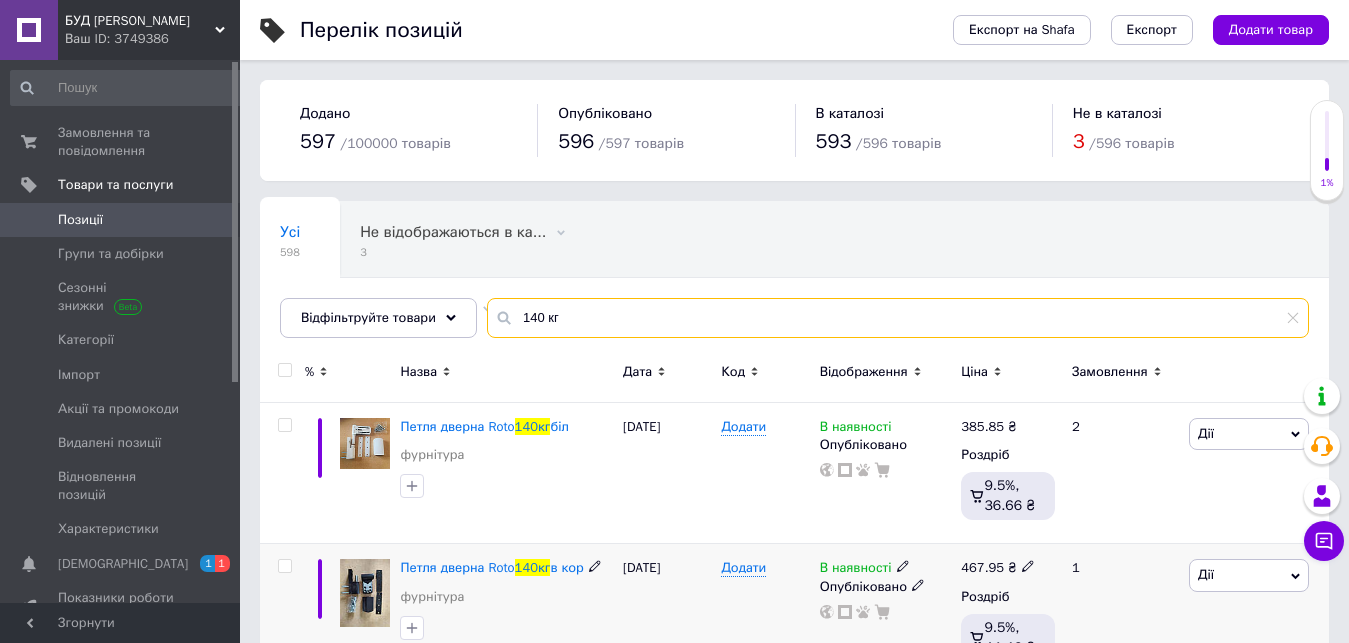 type on "140 кг" 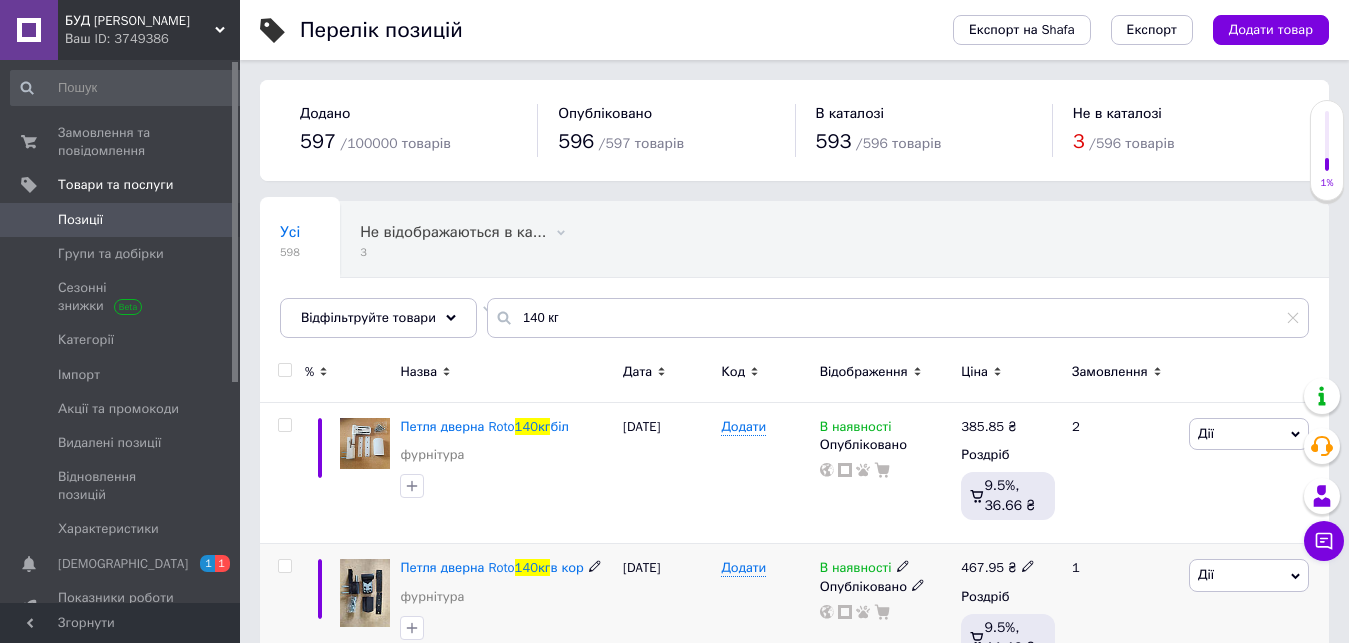 click on "467.95   ₴" at bounding box center (998, 568) 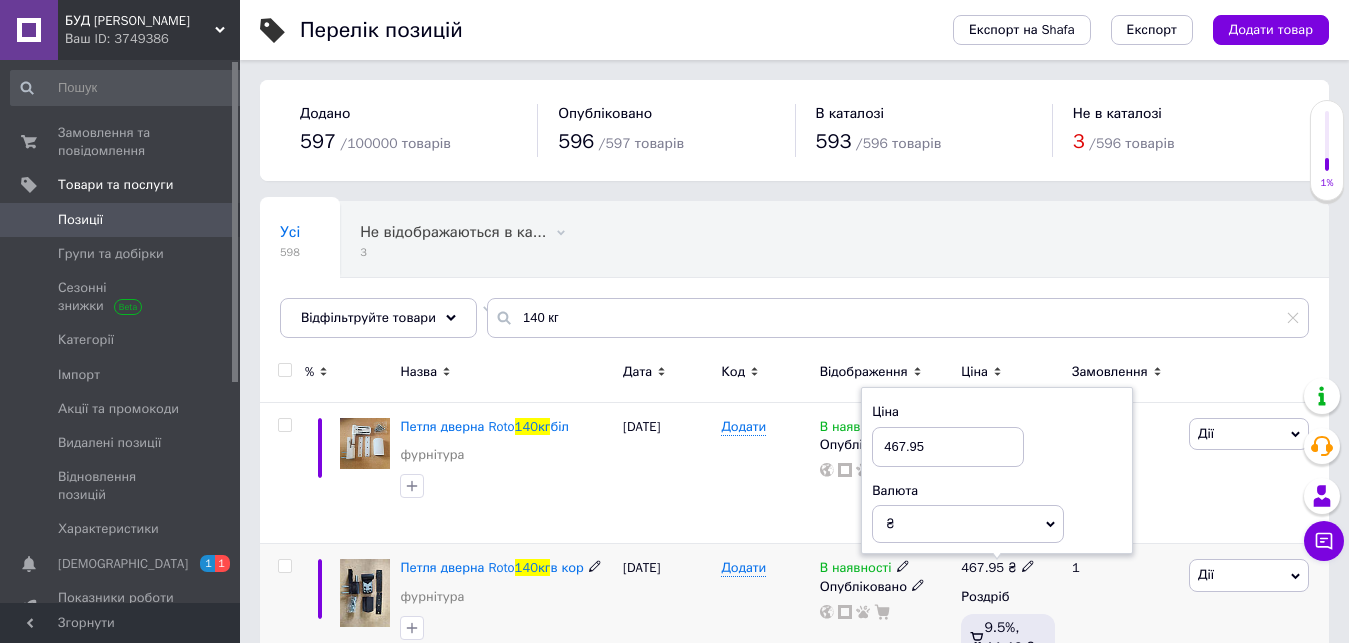 drag, startPoint x: 938, startPoint y: 446, endPoint x: 866, endPoint y: 442, distance: 72.11102 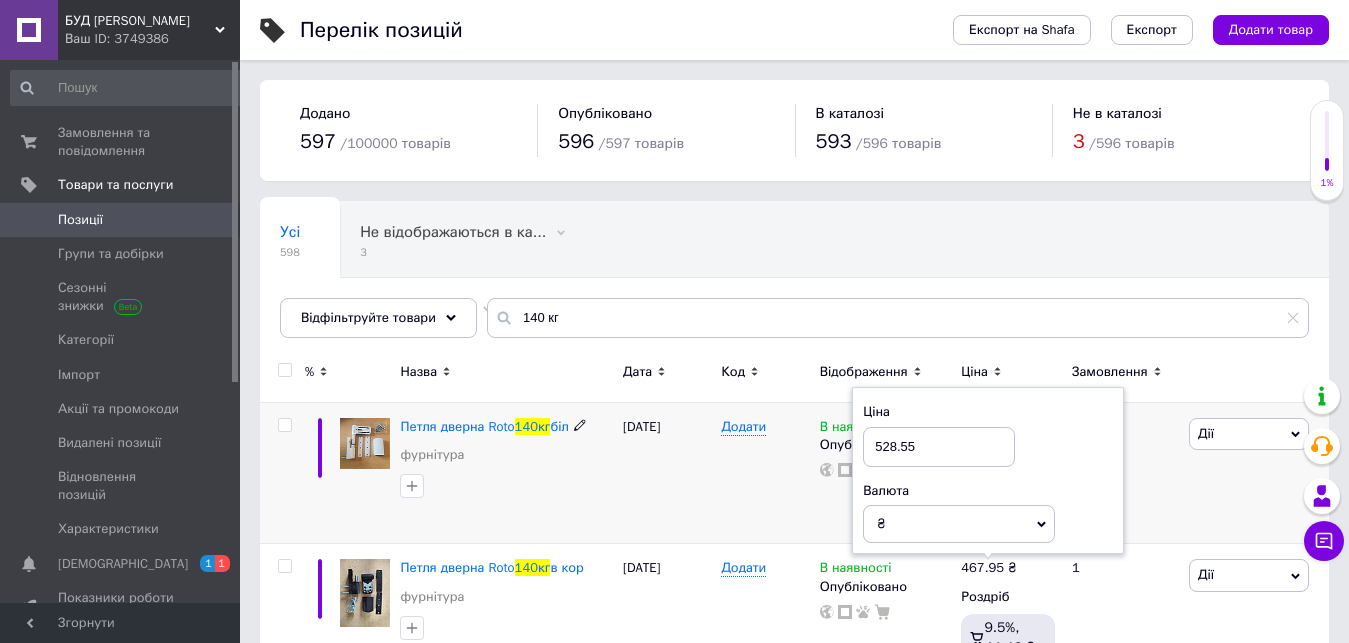 type on "528.55" 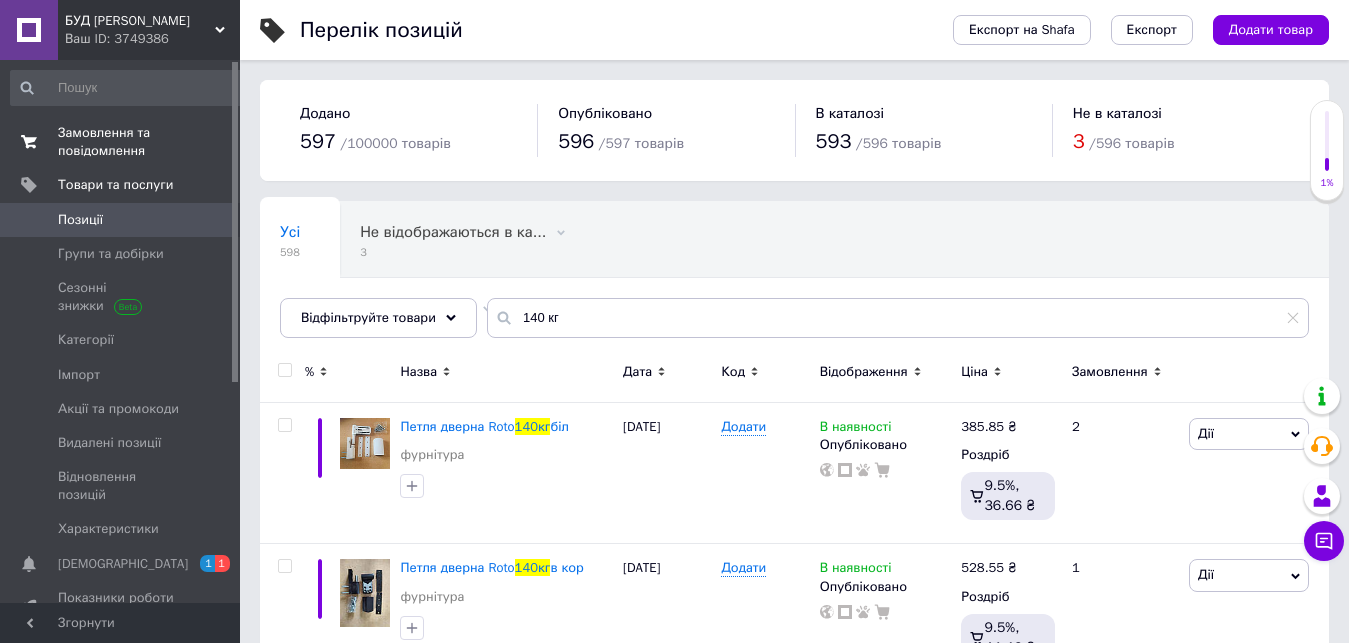 click on "Замовлення та повідомлення" at bounding box center (121, 142) 